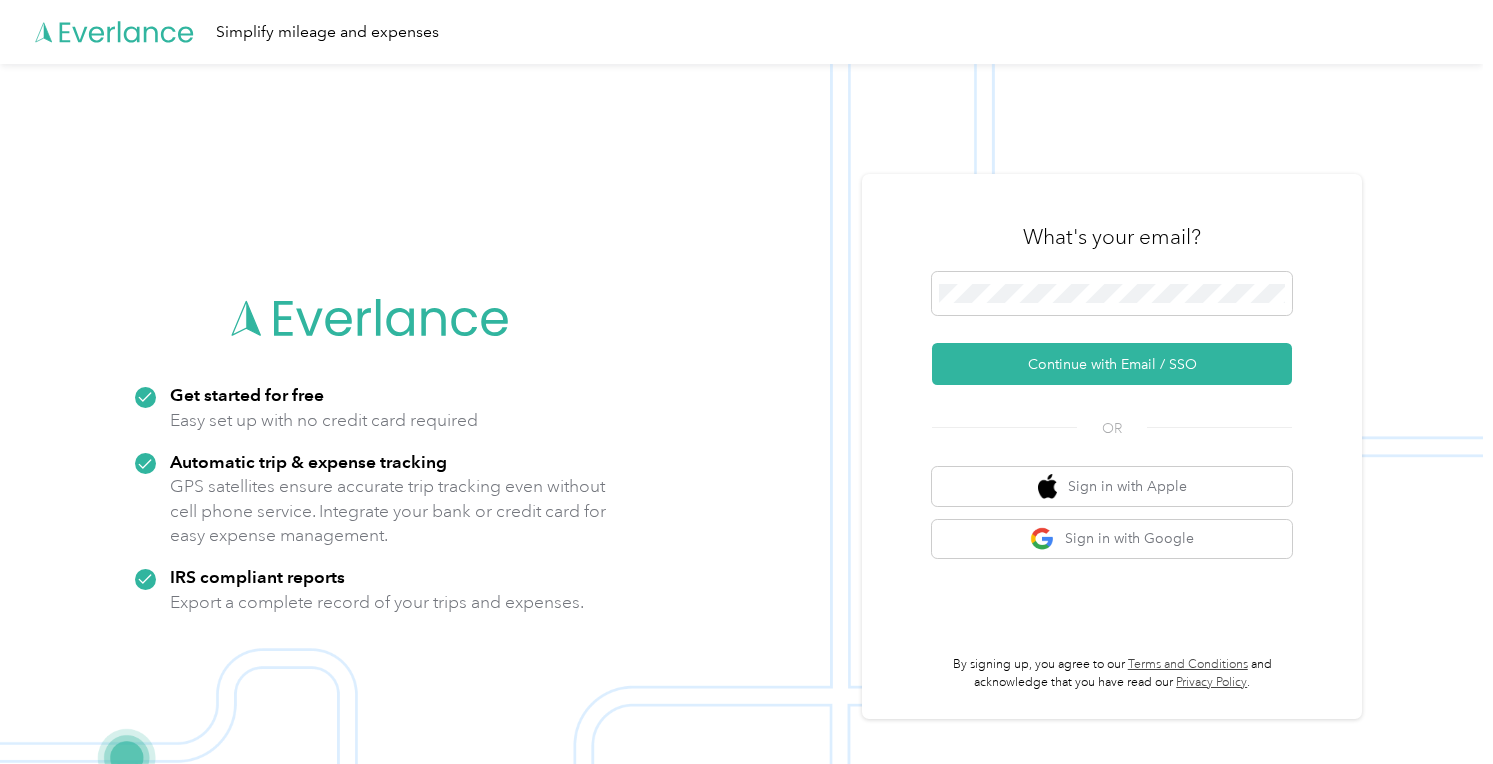 scroll, scrollTop: 0, scrollLeft: 0, axis: both 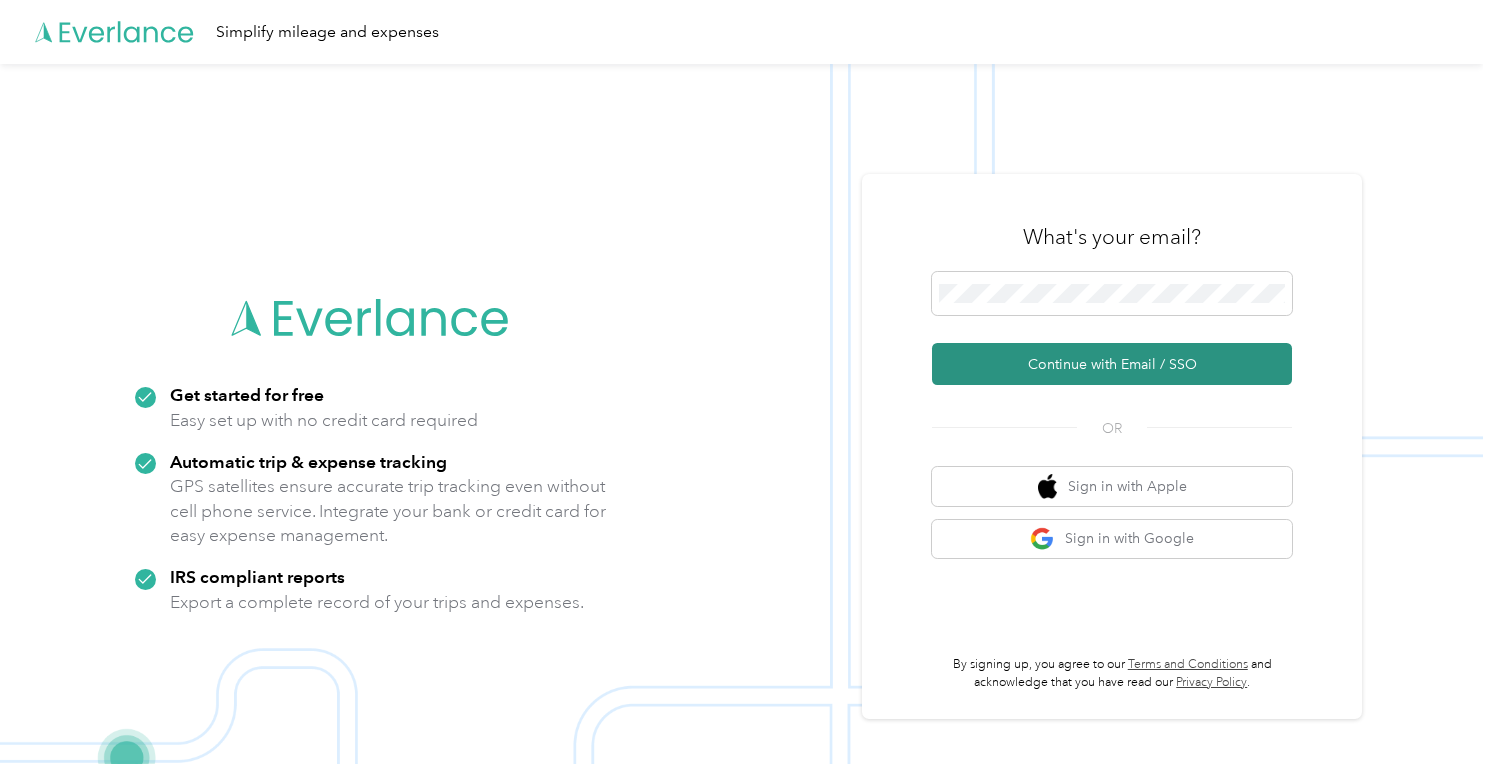 click on "Continue with Email / SSO" at bounding box center (1112, 364) 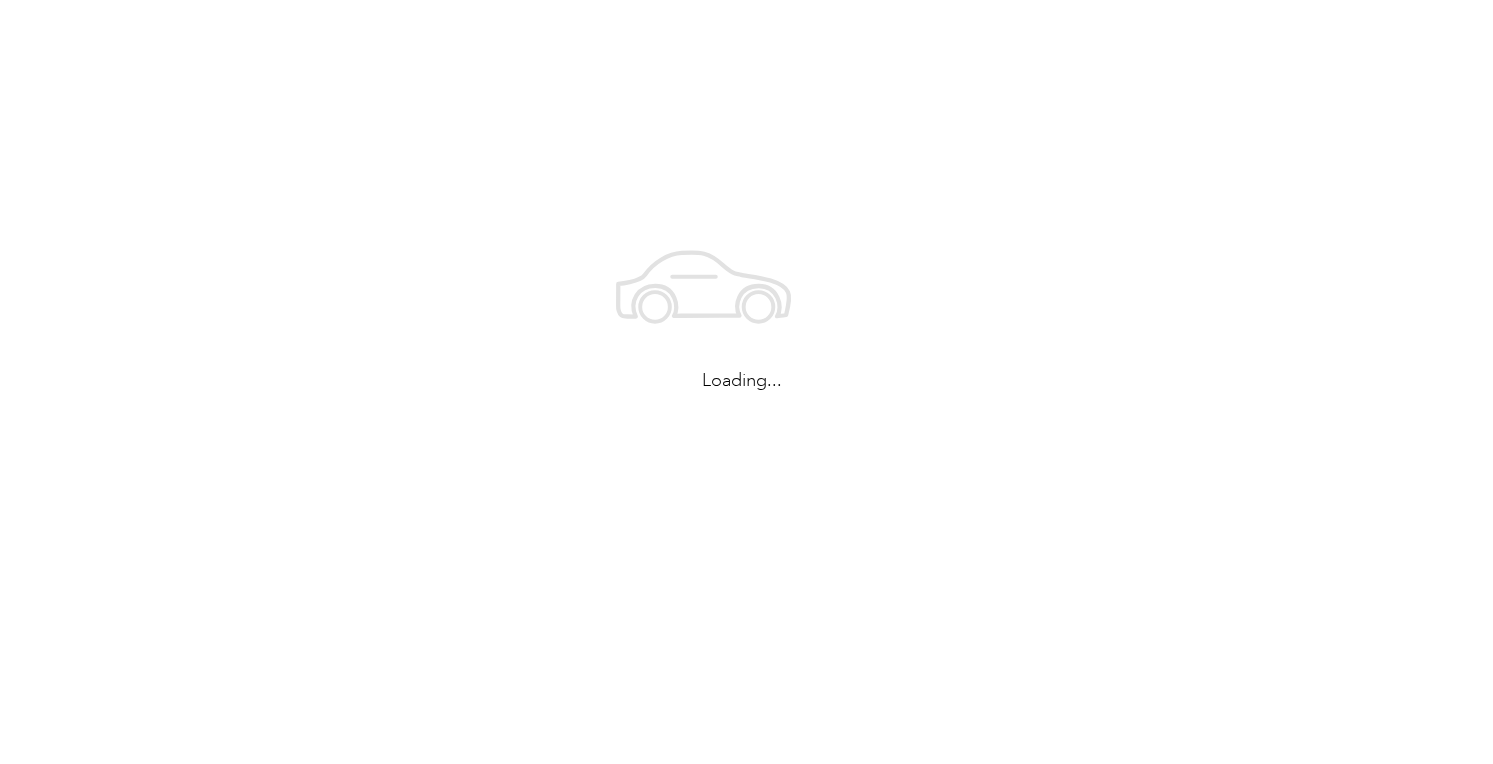 scroll, scrollTop: 0, scrollLeft: 0, axis: both 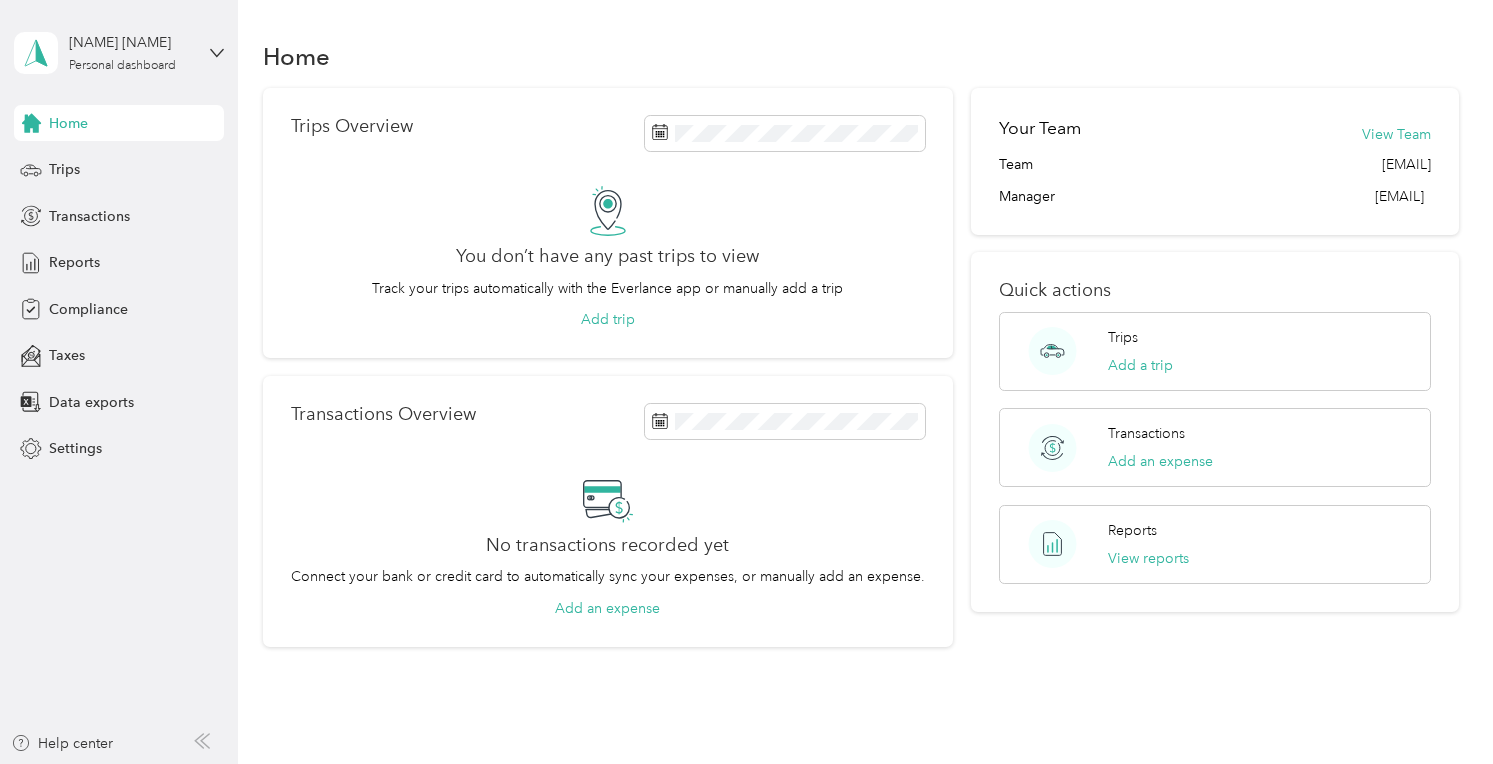 click on "Home" at bounding box center (68, 123) 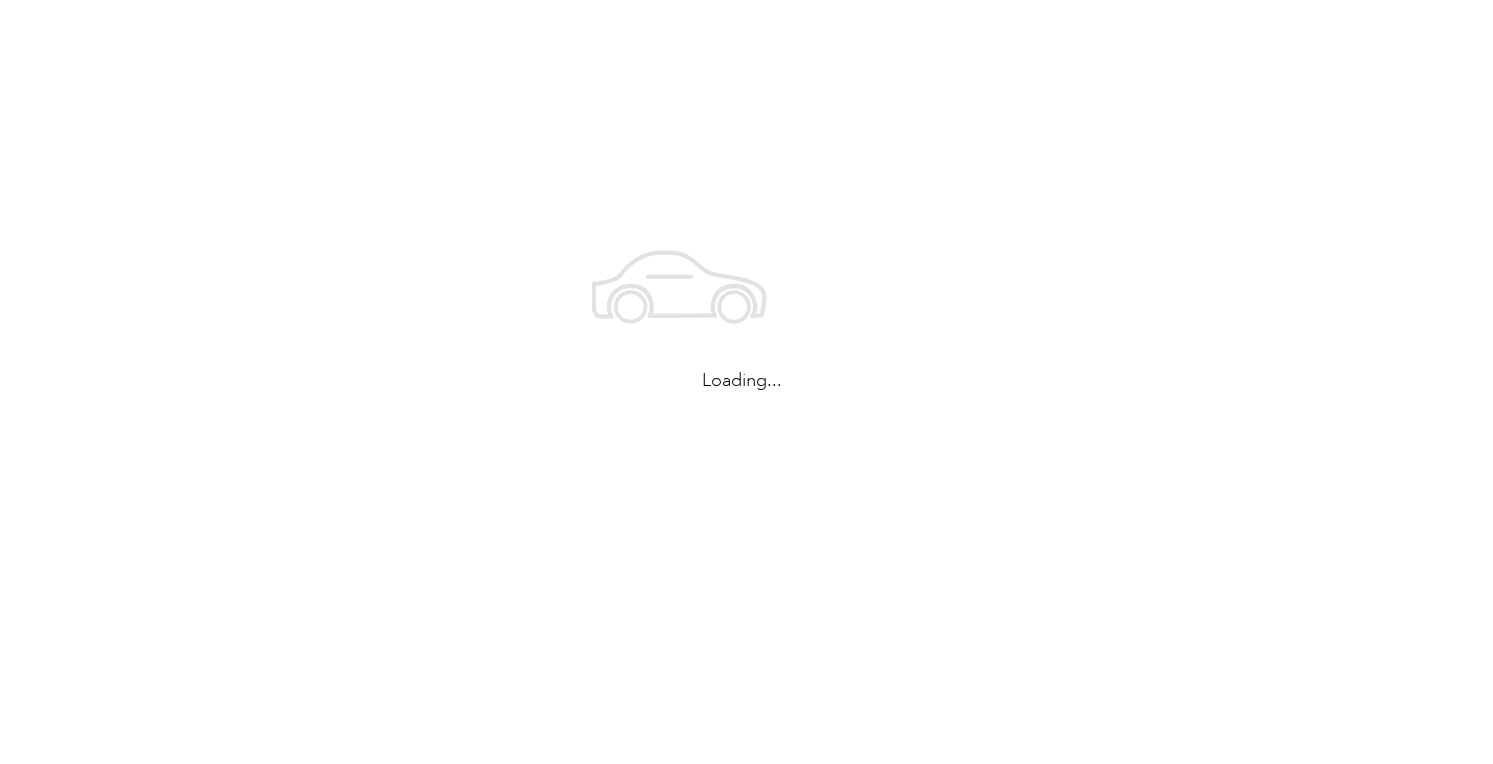 scroll, scrollTop: 0, scrollLeft: 0, axis: both 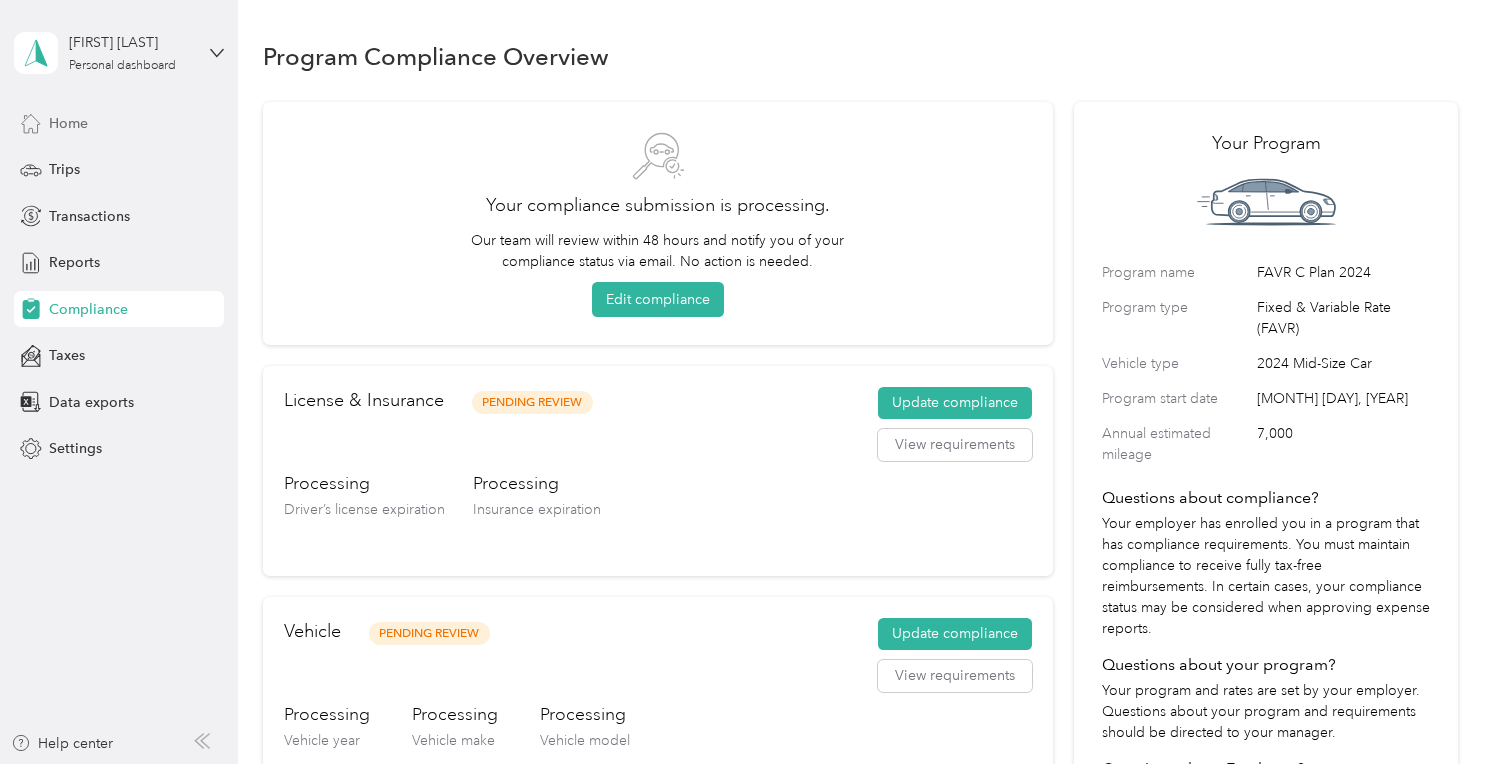 click on "Home" at bounding box center (68, 123) 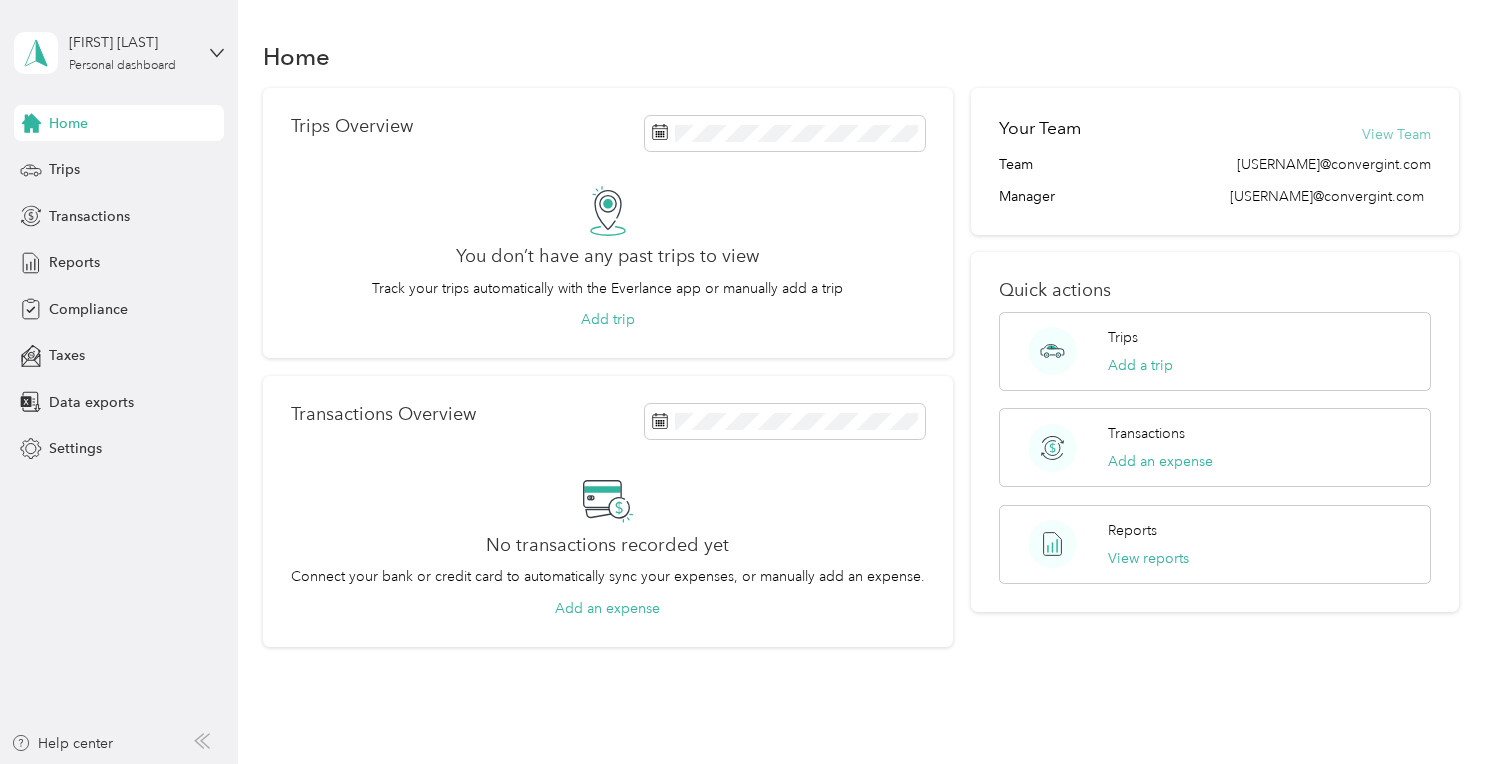 click on "View Team" at bounding box center [1396, 134] 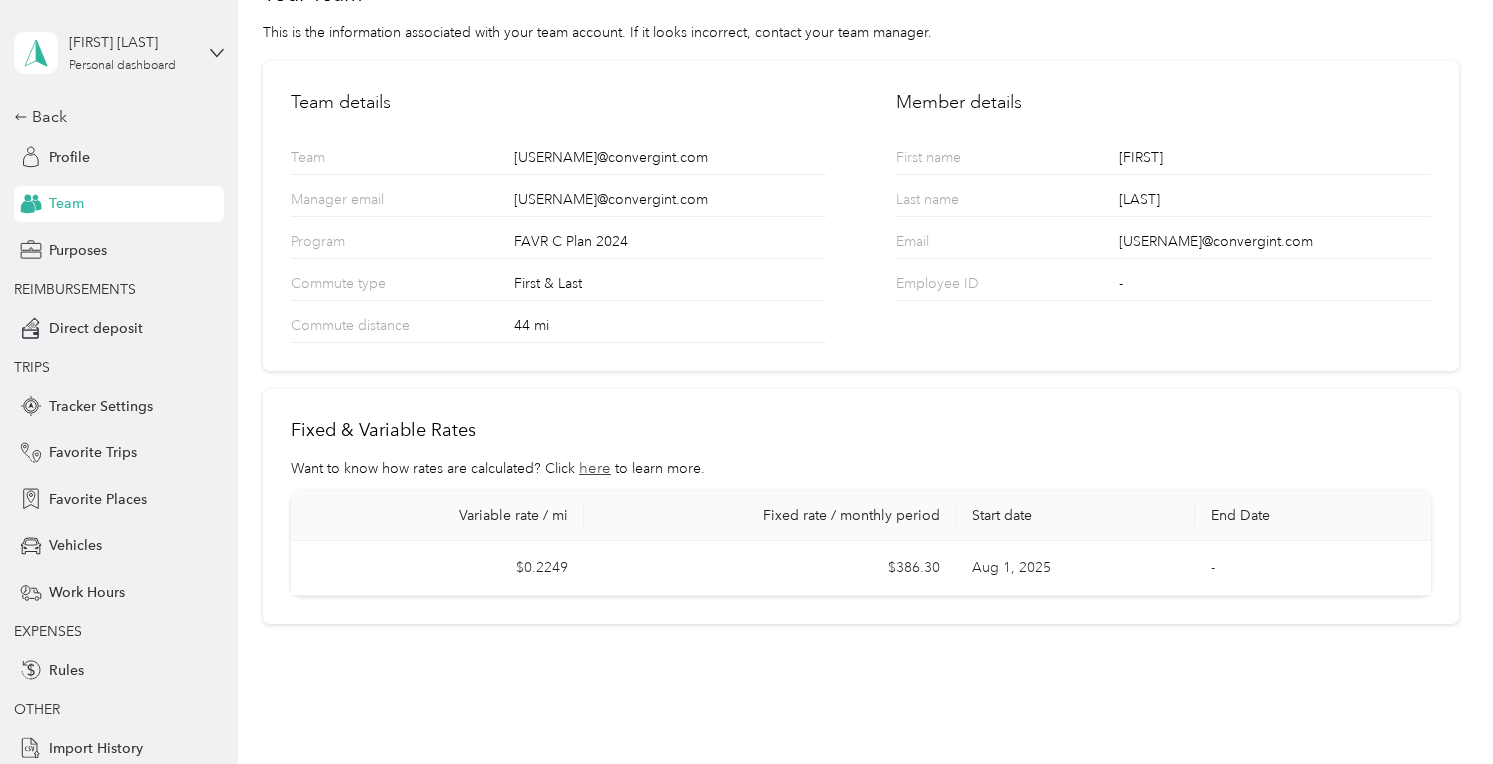 scroll, scrollTop: 82, scrollLeft: 0, axis: vertical 